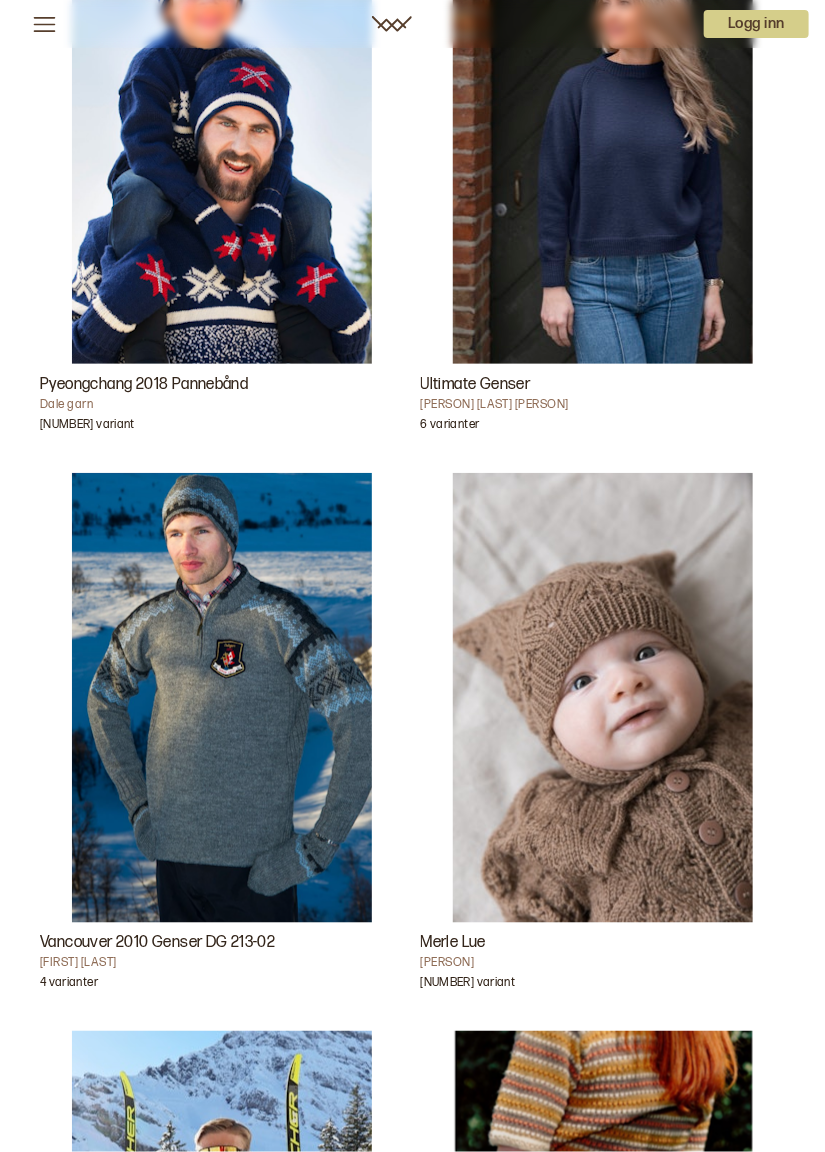 scroll, scrollTop: 7006, scrollLeft: 0, axis: vertical 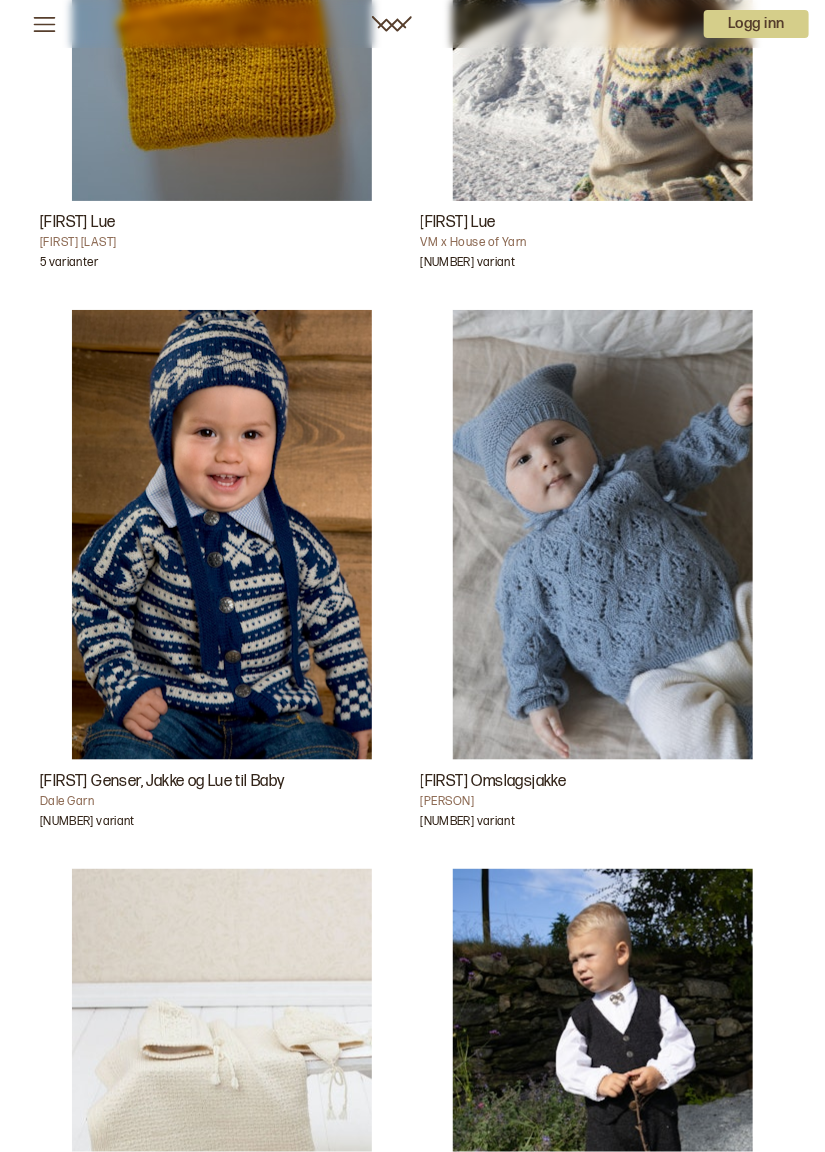 click at bounding box center (603, 535) 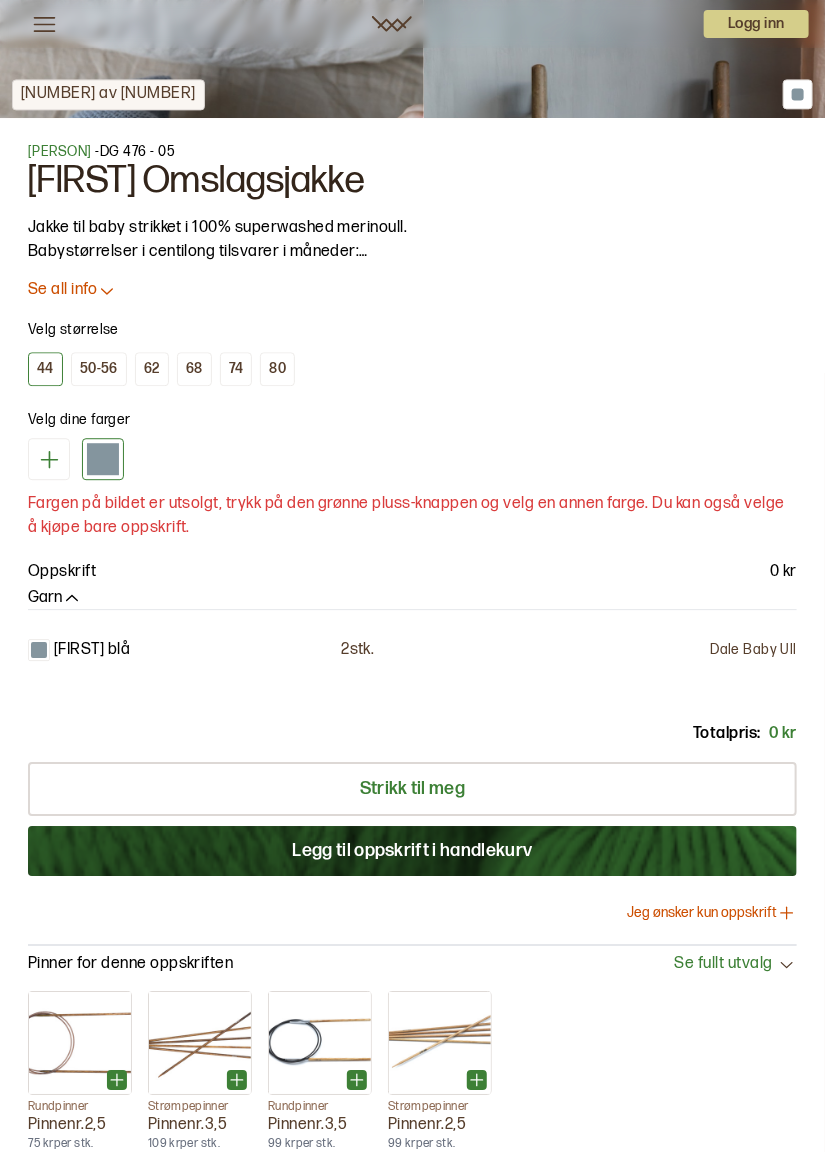 scroll, scrollTop: 1122, scrollLeft: 0, axis: vertical 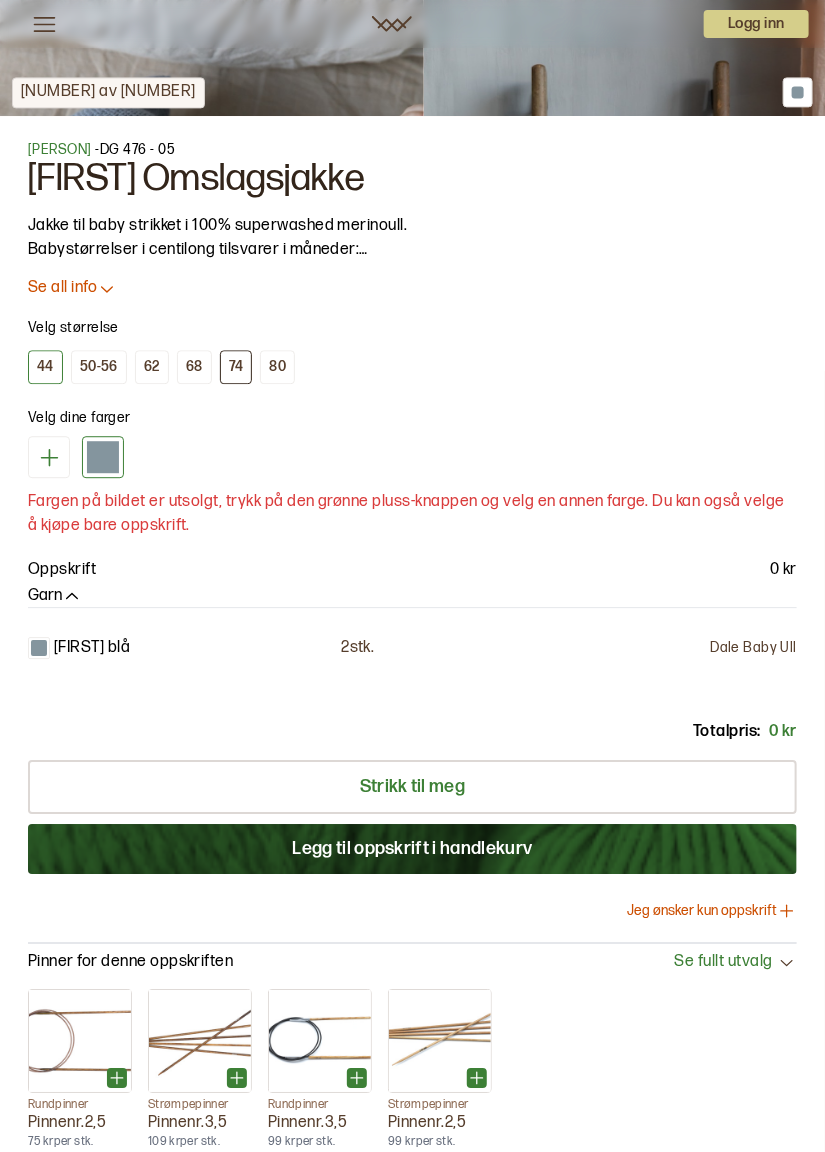 click on "74" at bounding box center [236, 367] 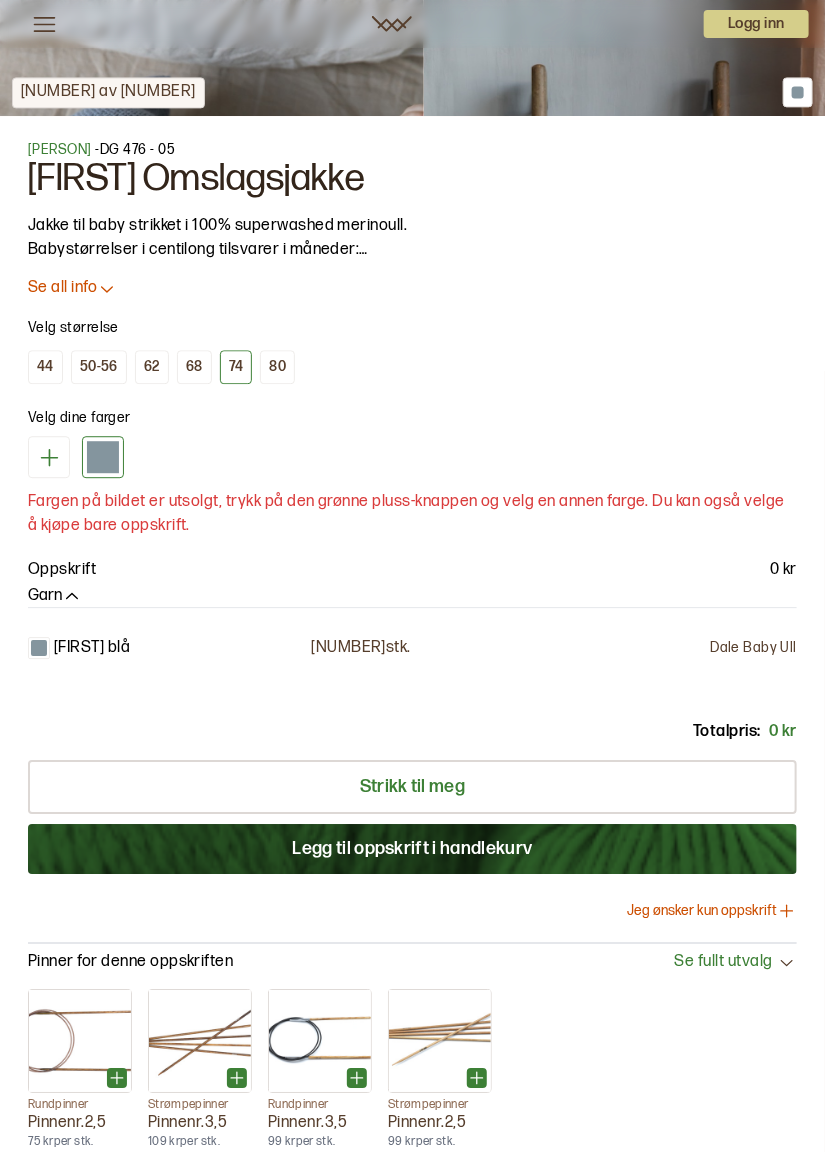 click on "74" at bounding box center [236, 367] 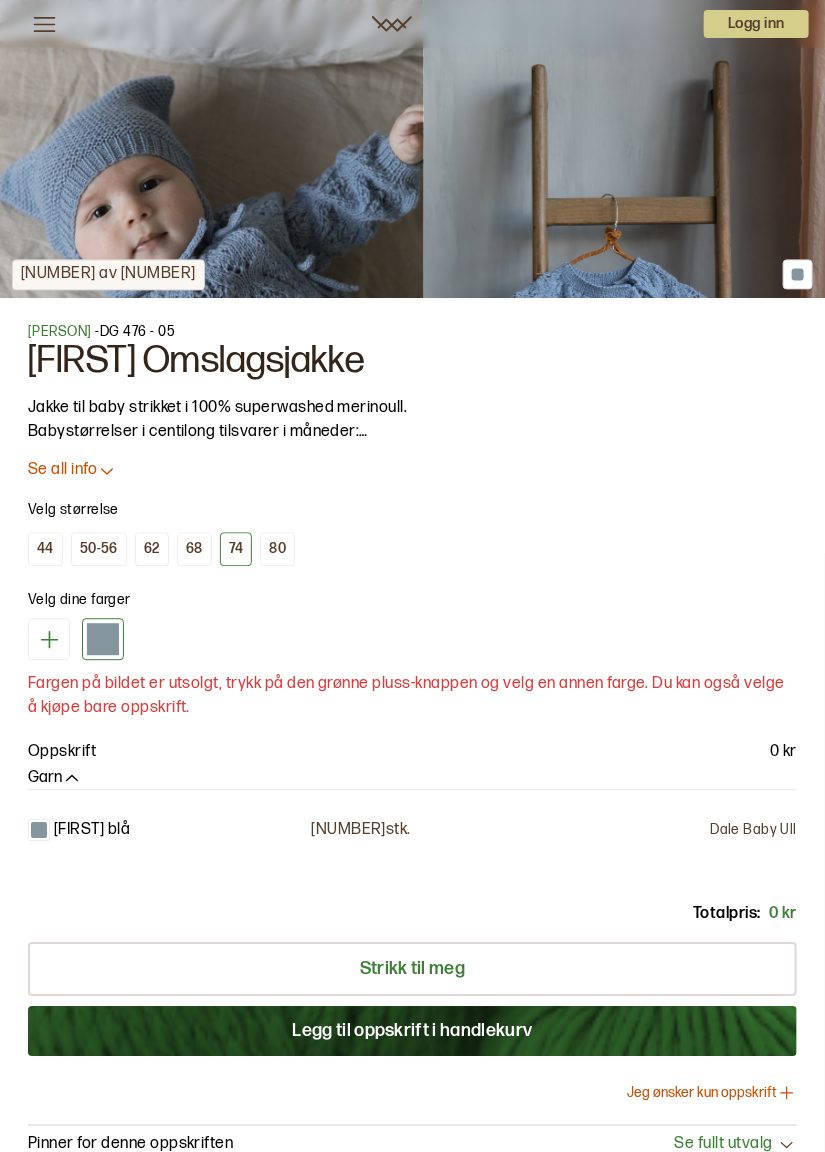 scroll, scrollTop: 938, scrollLeft: 0, axis: vertical 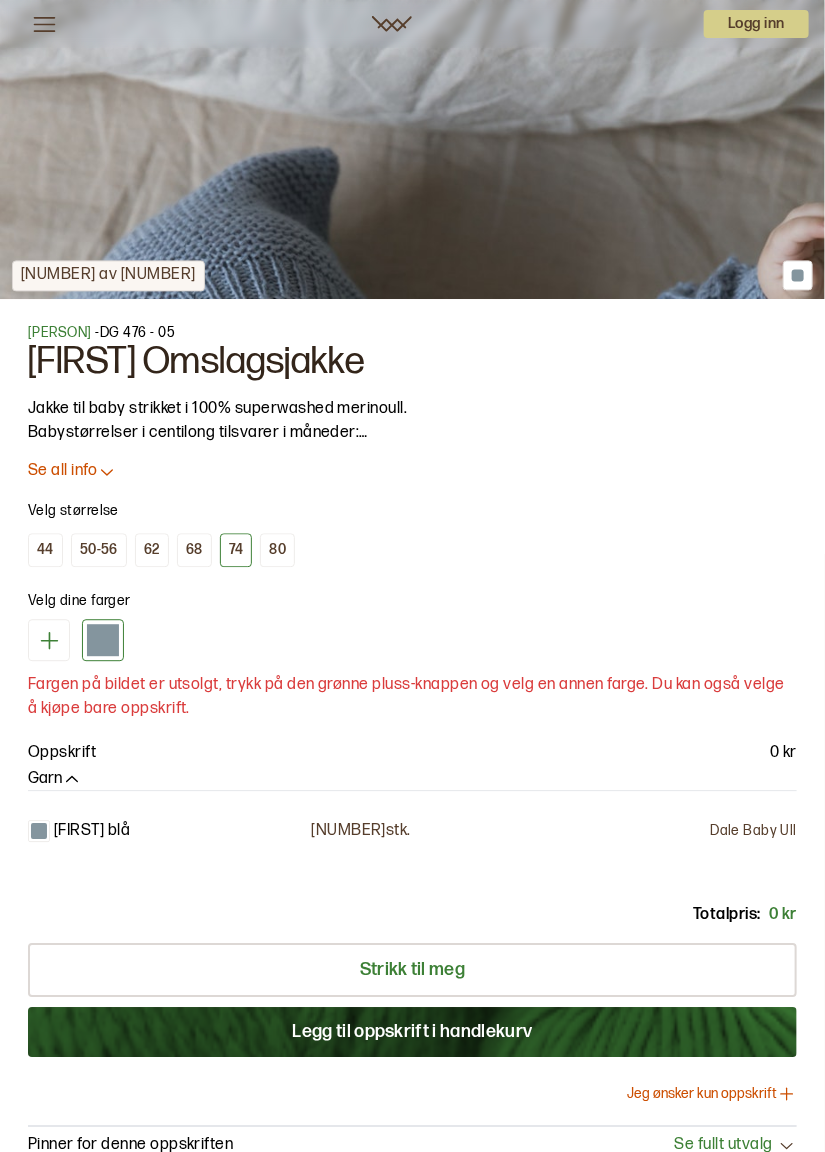 click on "74" at bounding box center [236, 551] 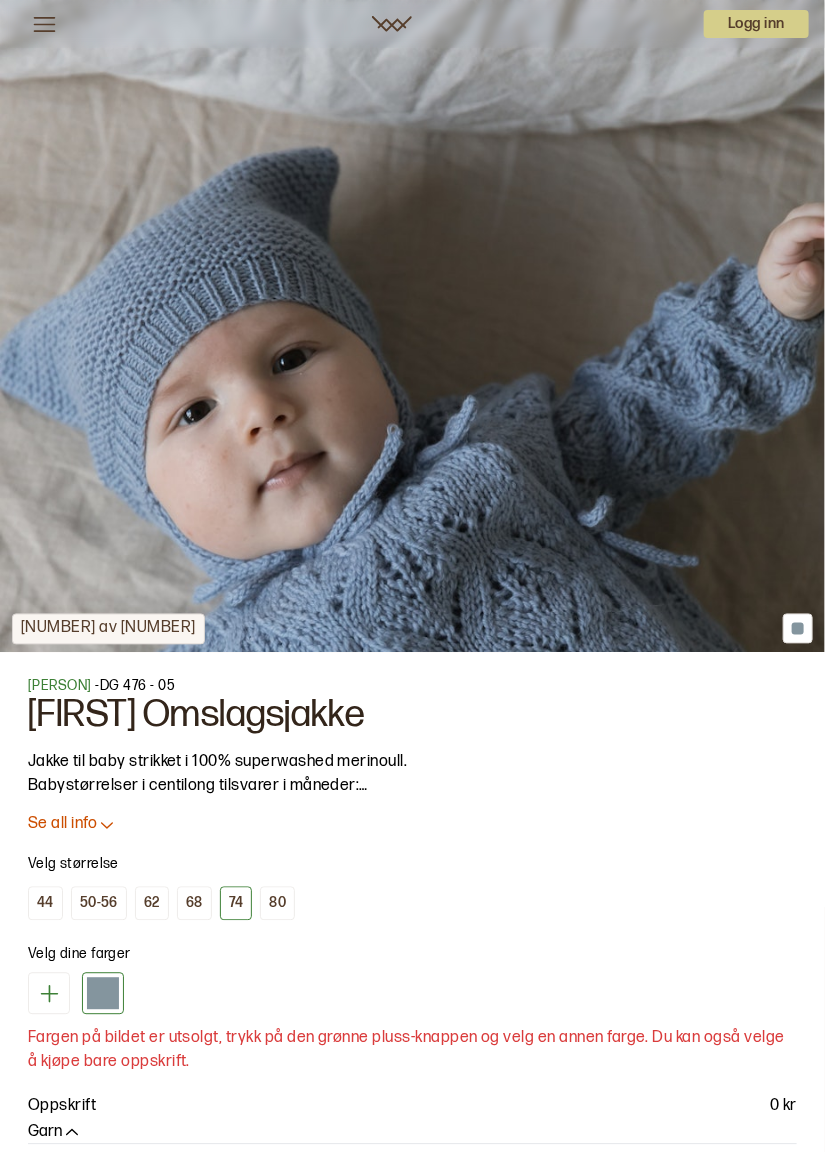 scroll, scrollTop: 581, scrollLeft: 0, axis: vertical 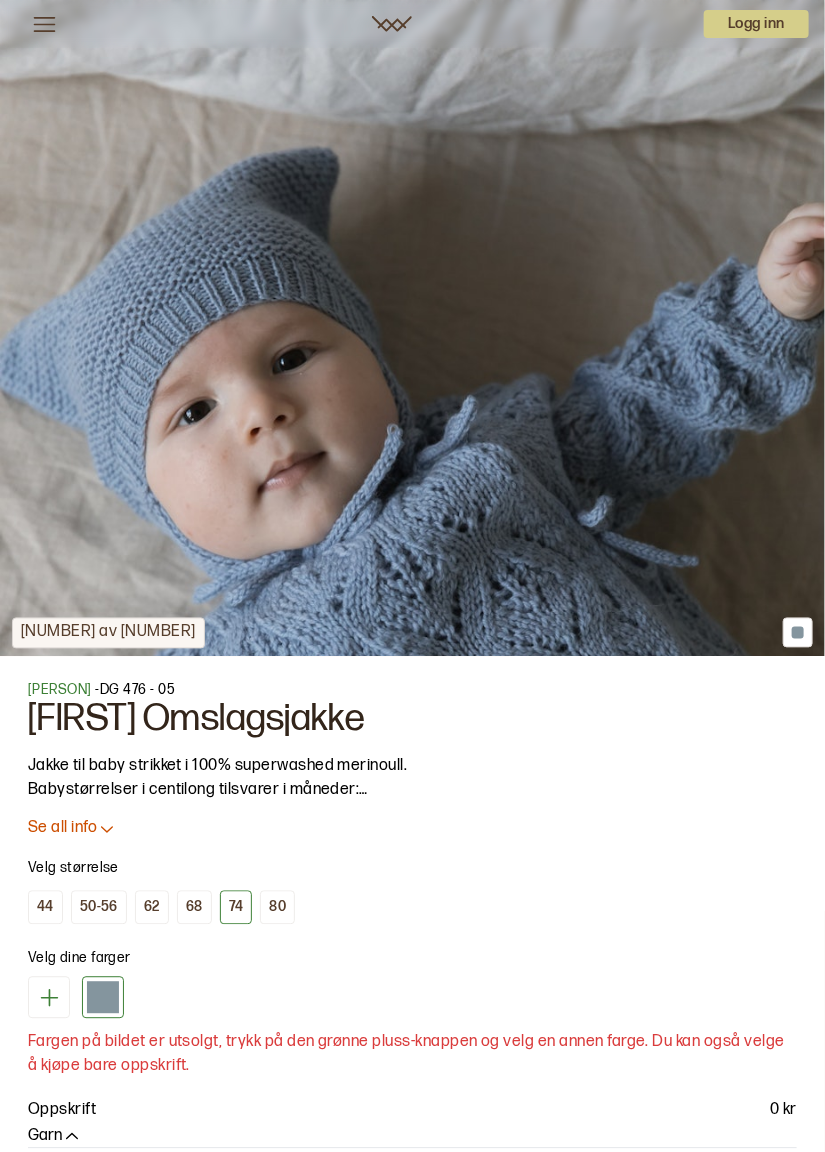 click on "Fargen på bildet er utsolgt, trykk på den grønne pluss-knappen og velg en annen farge. Du kan også velge å kjøpe bare oppskrift." at bounding box center (412, 1055) 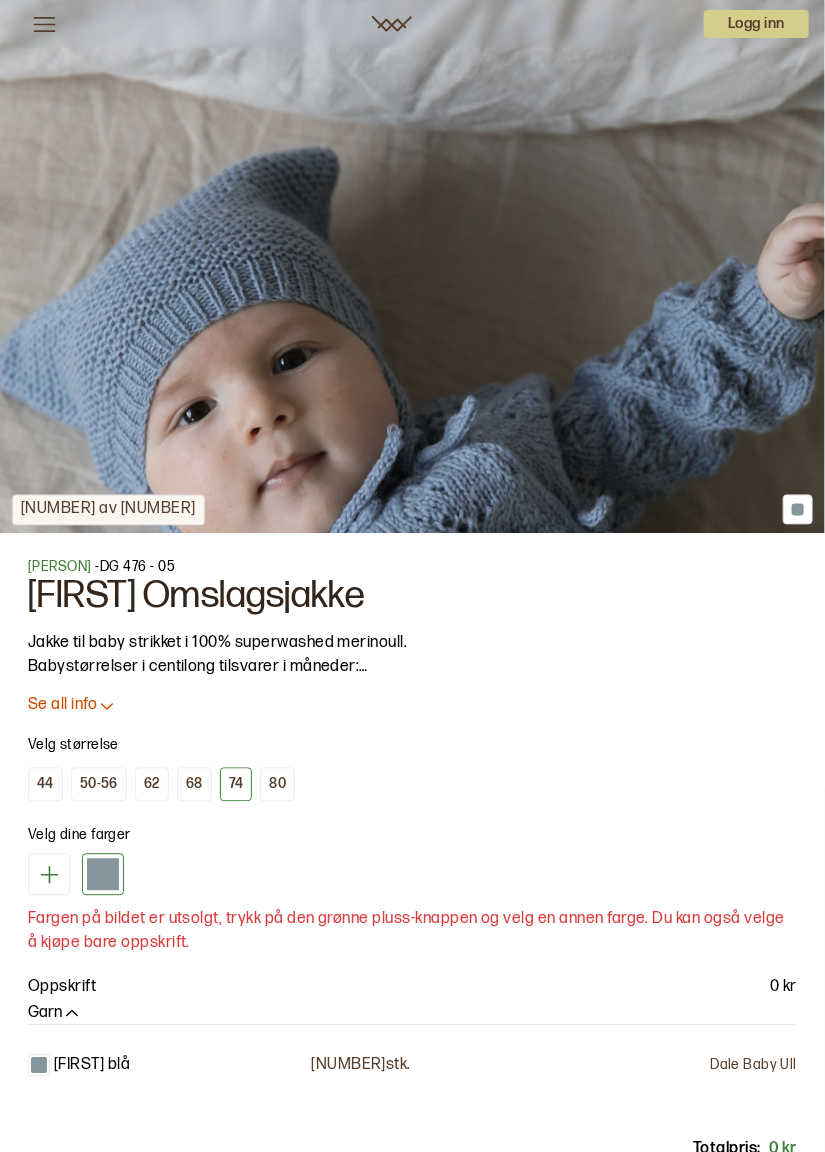 scroll, scrollTop: 705, scrollLeft: 0, axis: vertical 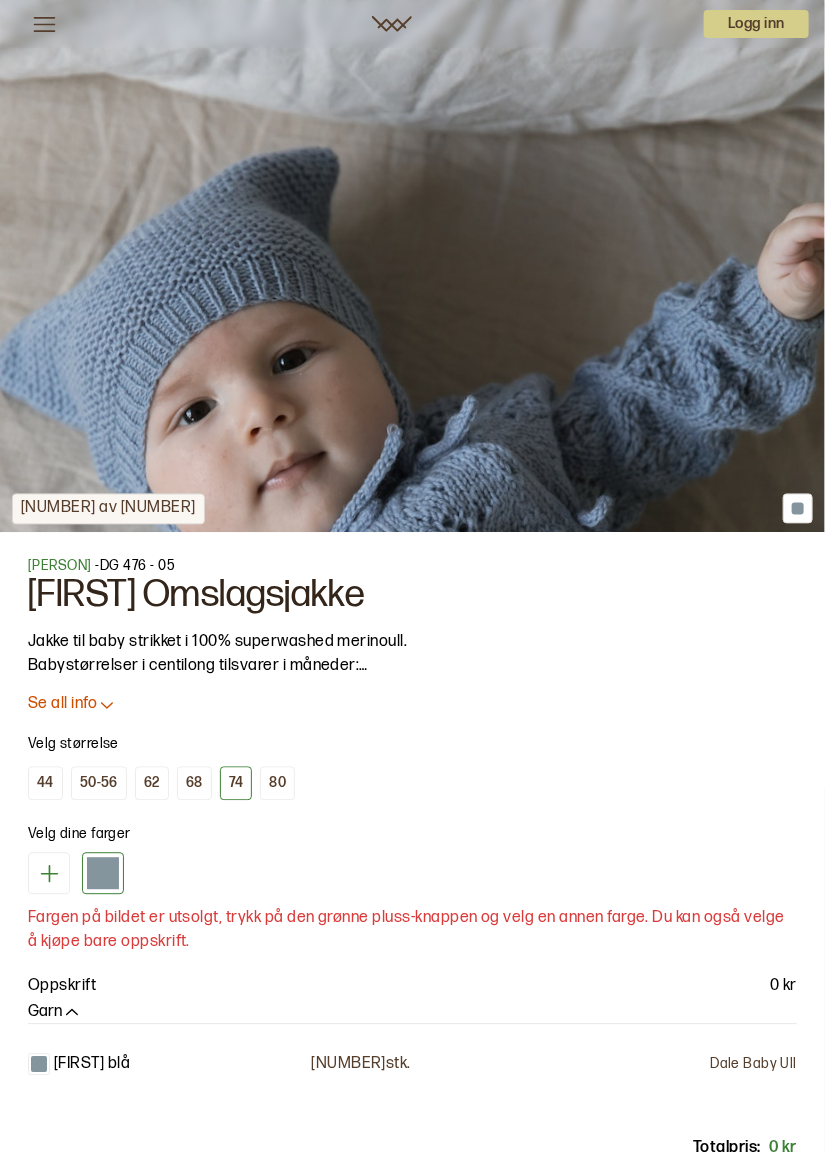 click 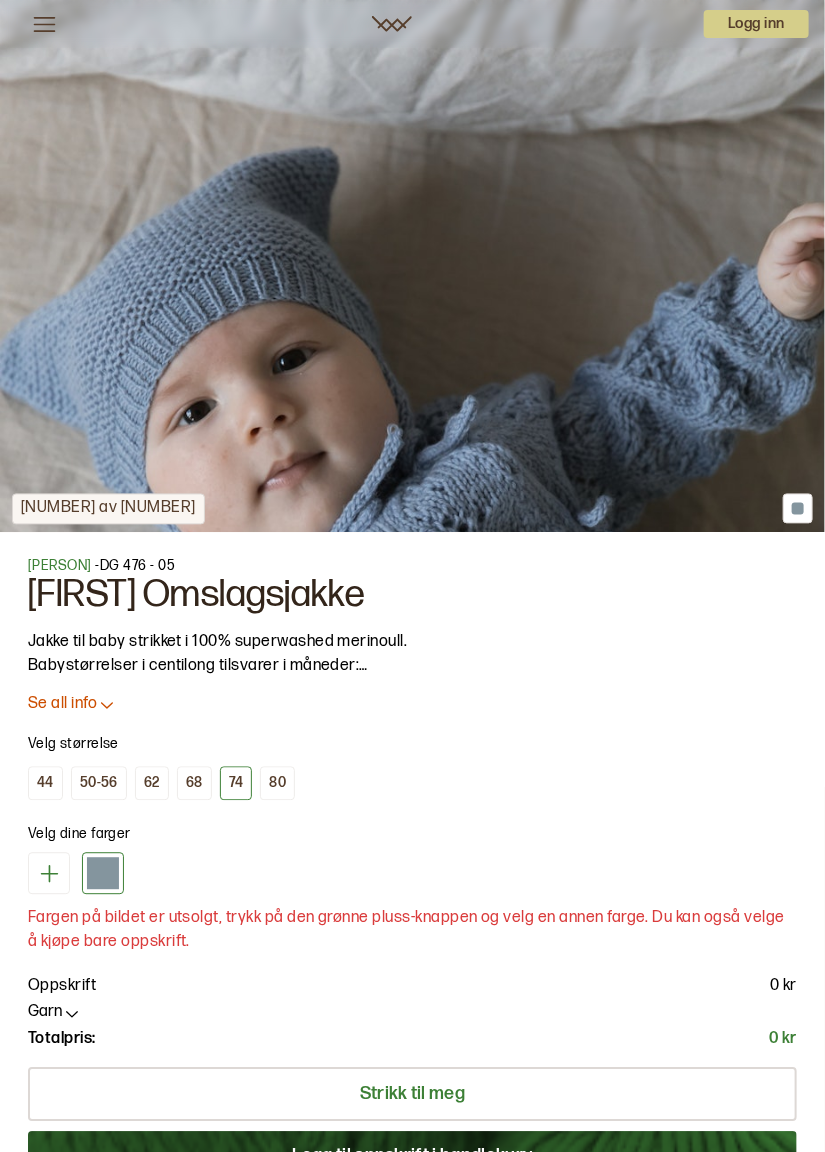 click on "Oppskrift" at bounding box center [62, 987] 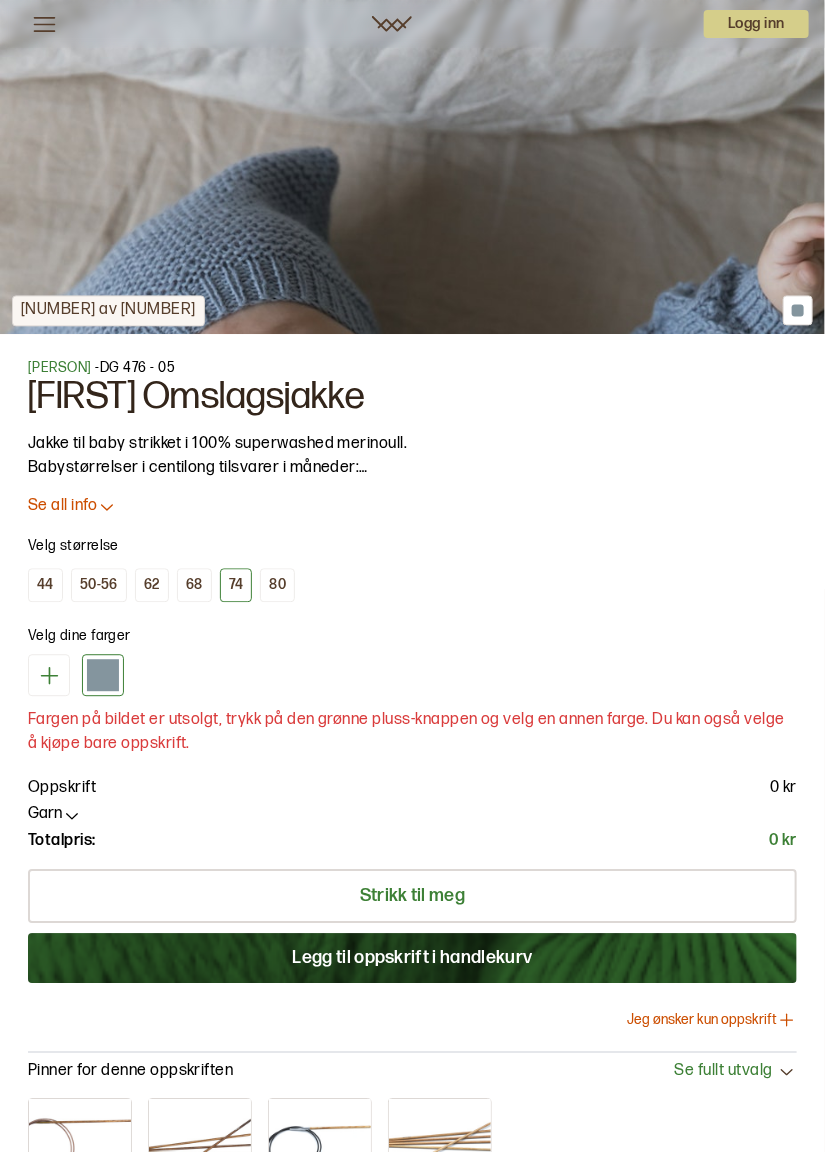 scroll, scrollTop: 903, scrollLeft: 0, axis: vertical 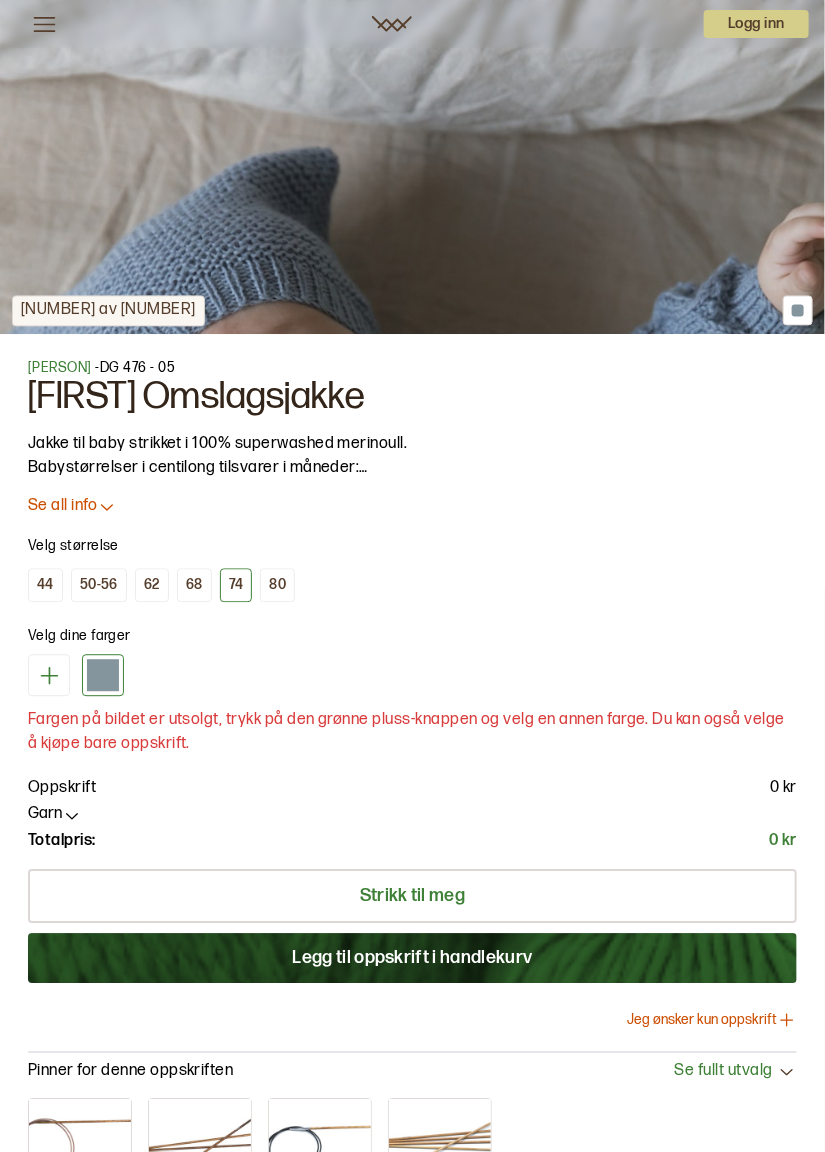 click on "Legg til oppskrift i handlekurv" at bounding box center [412, 959] 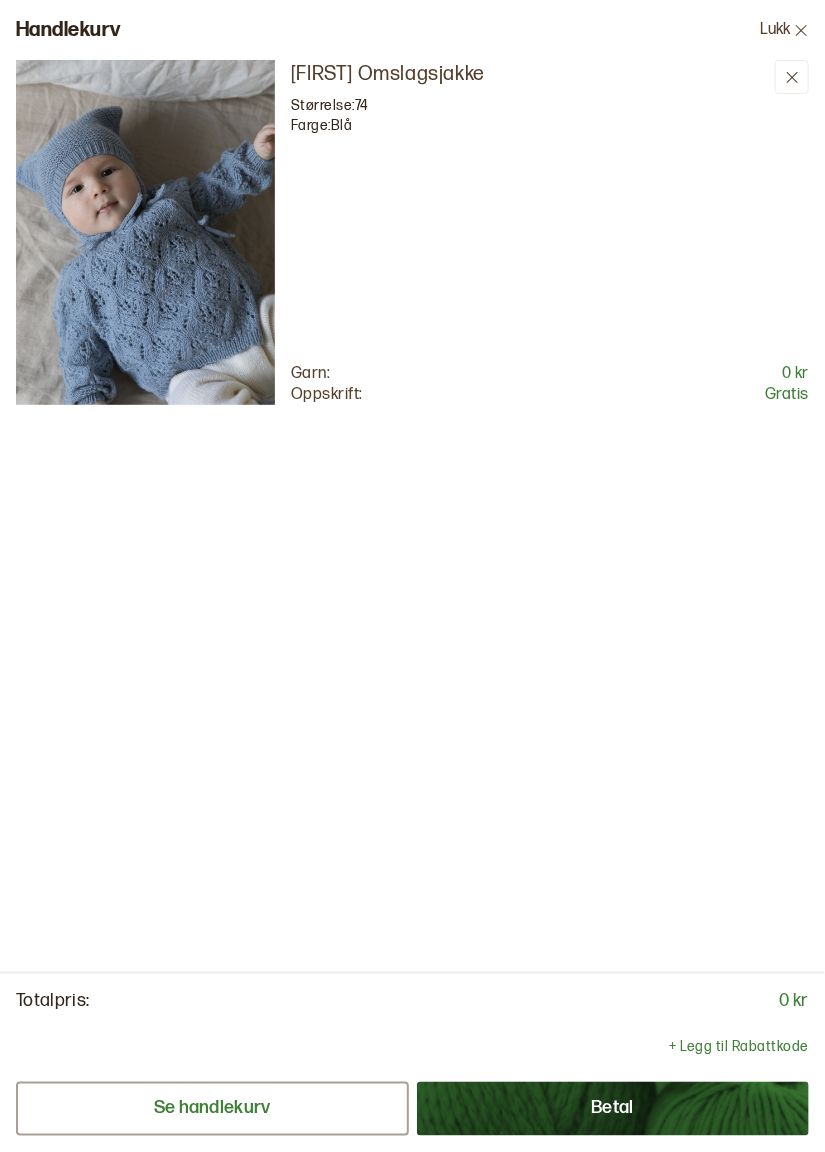 click on "Se handlekurv" at bounding box center [212, 1109] 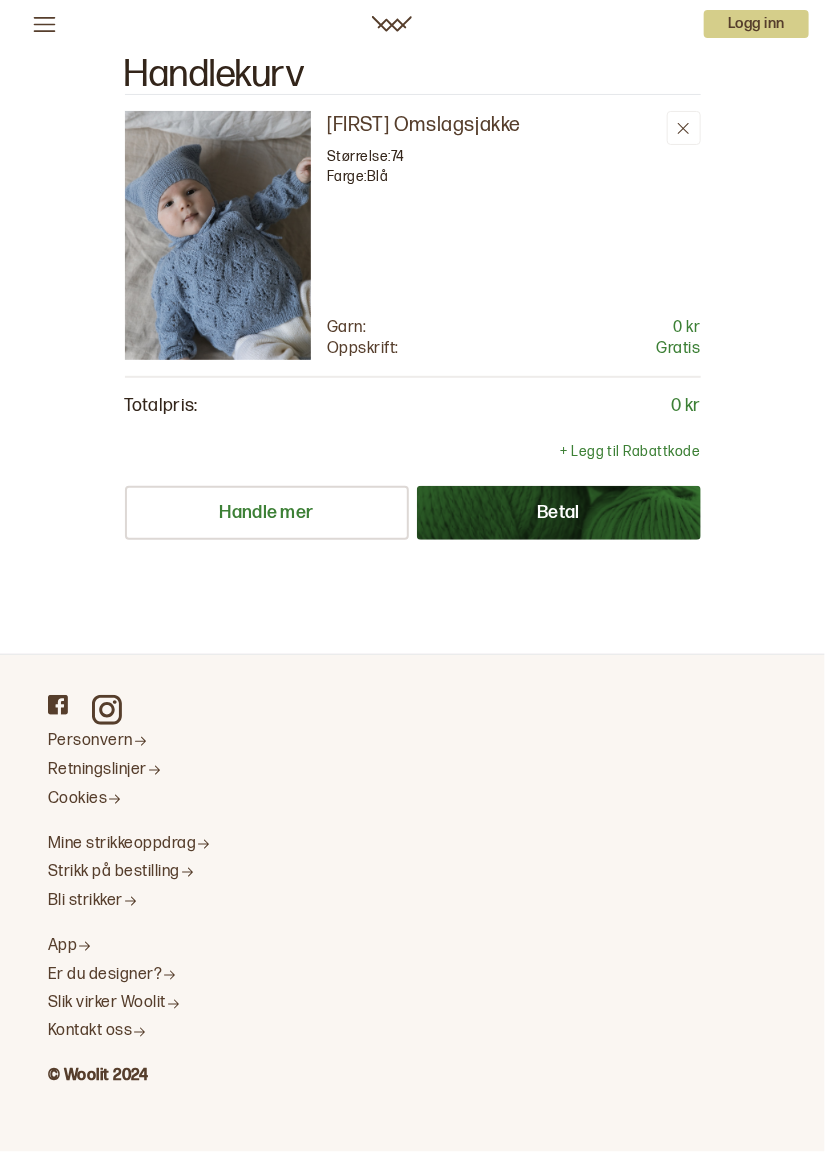 scroll, scrollTop: 0, scrollLeft: 0, axis: both 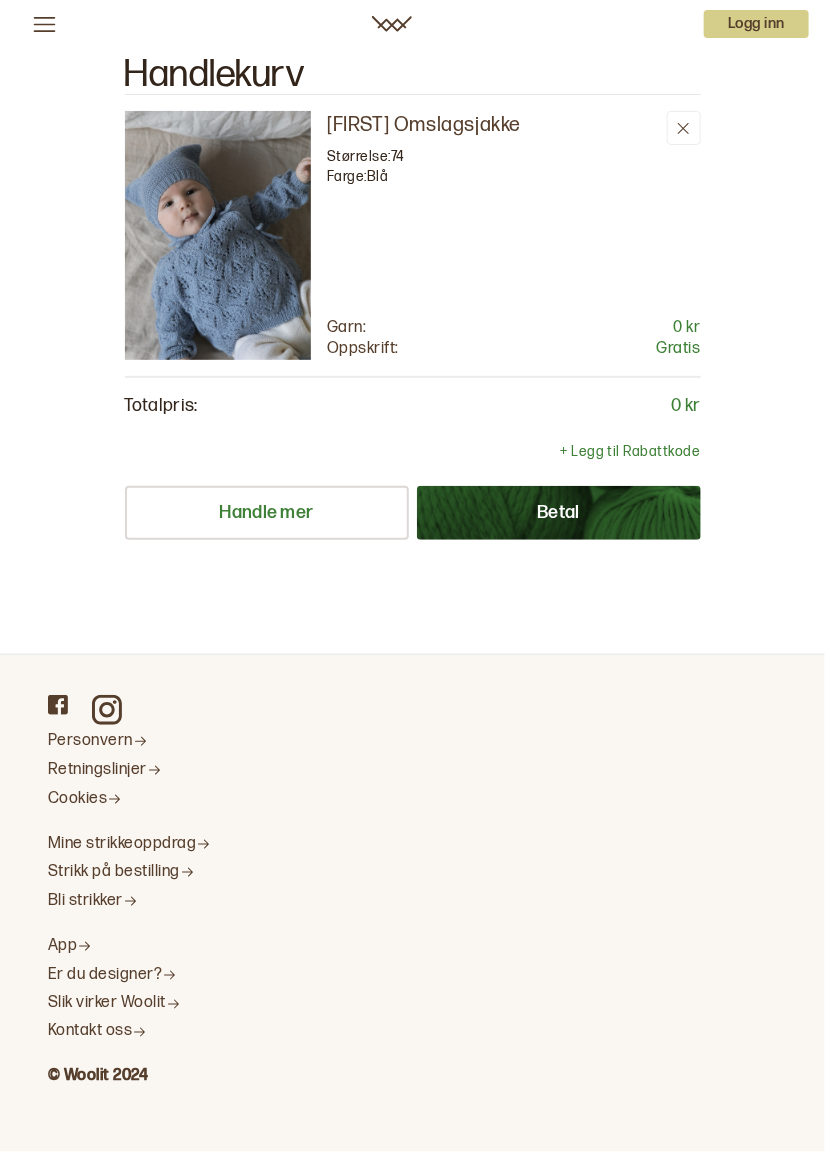 click on "Betal" at bounding box center [559, 513] 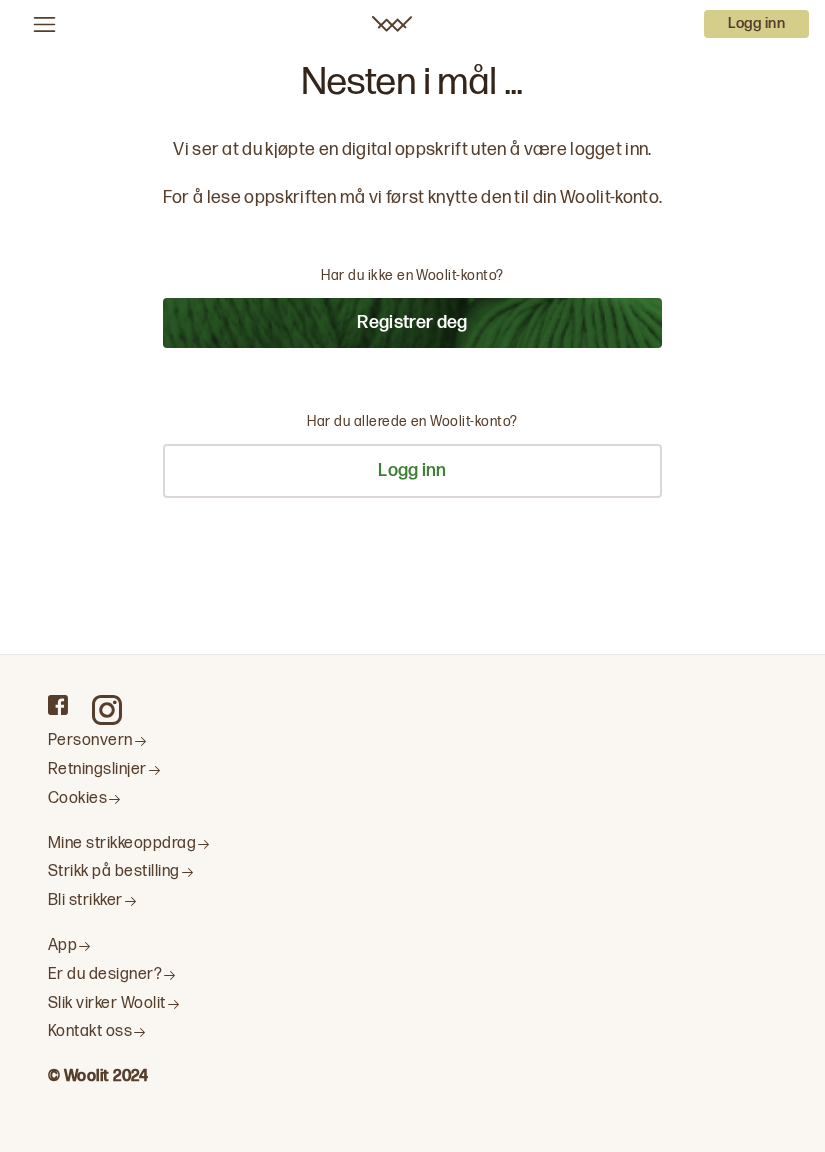 scroll, scrollTop: 0, scrollLeft: 0, axis: both 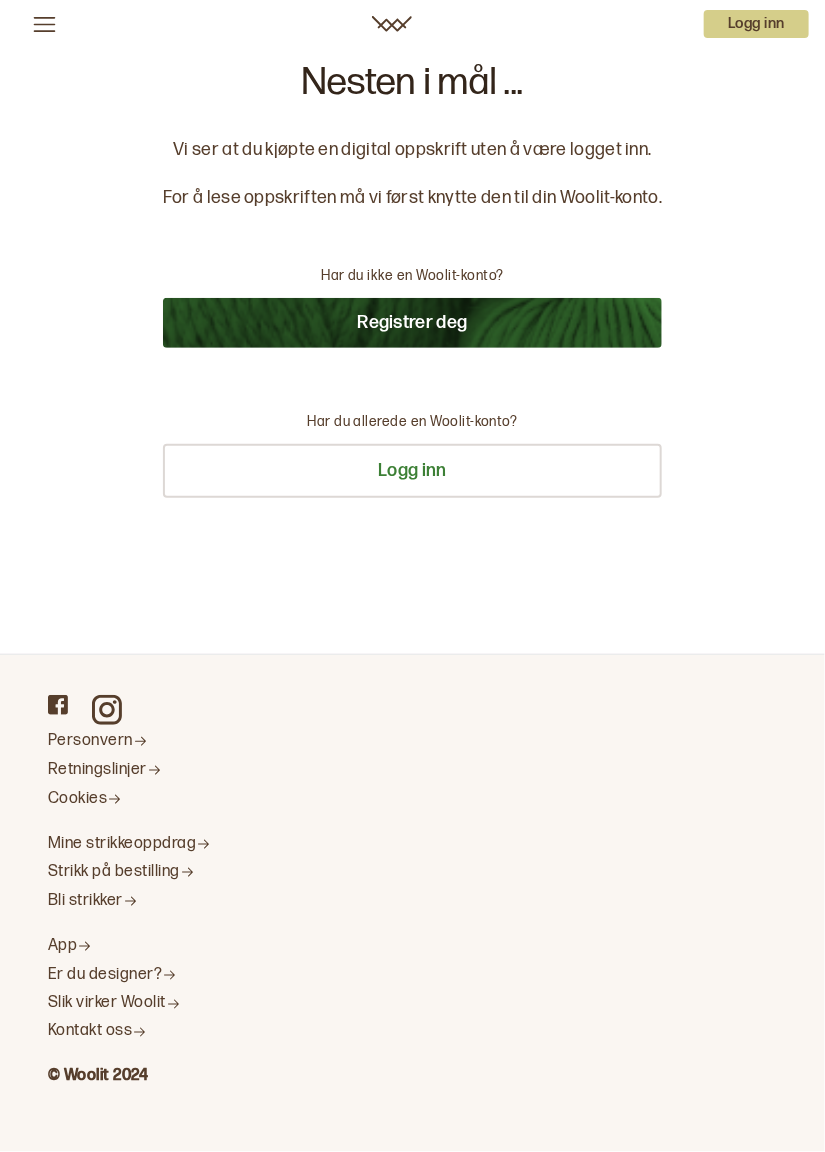 click on "Registrer deg" at bounding box center [412, 323] 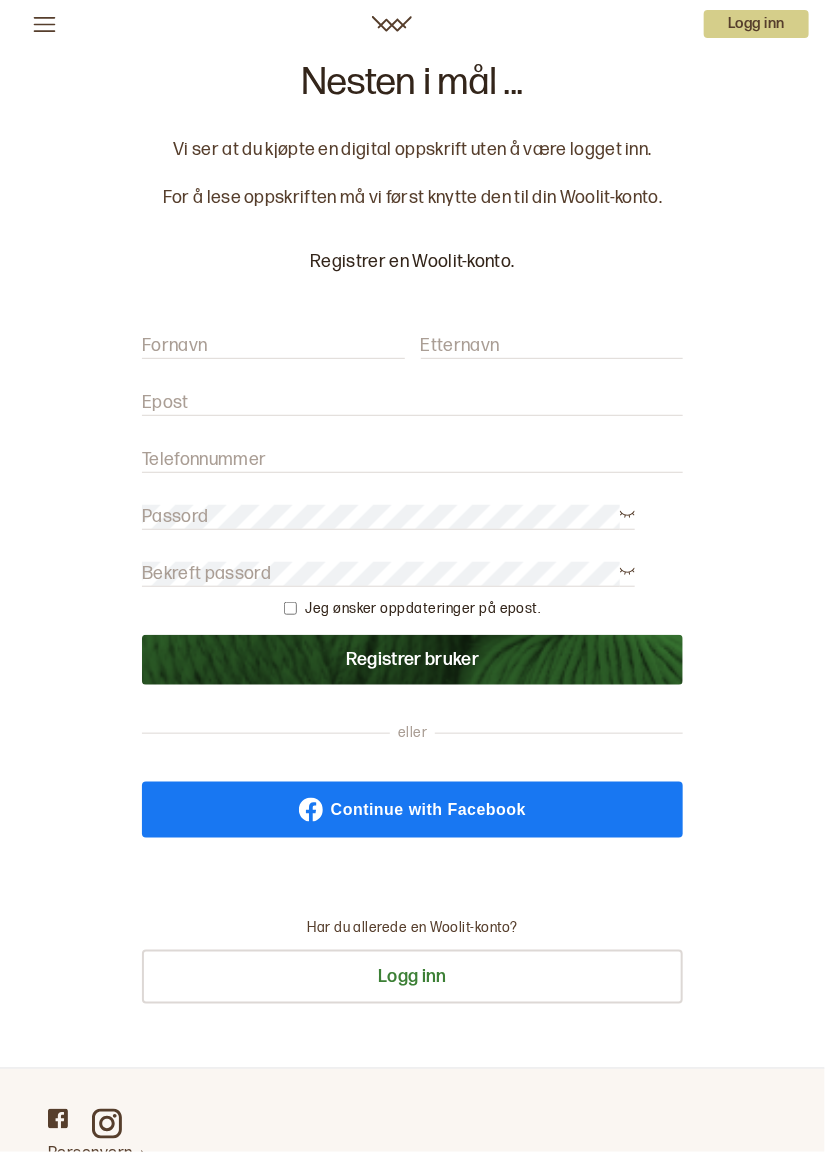 click on "Fornavn" at bounding box center [273, 346] 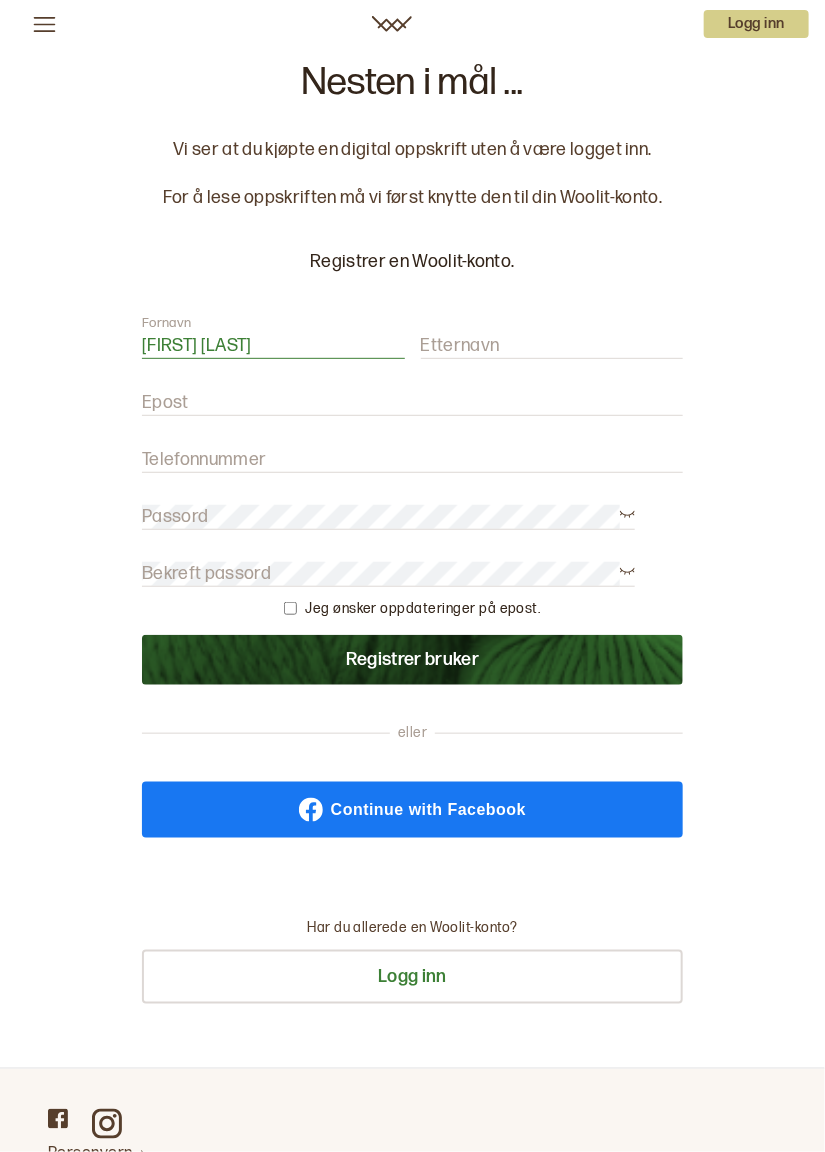 type on "Eva Safrine" 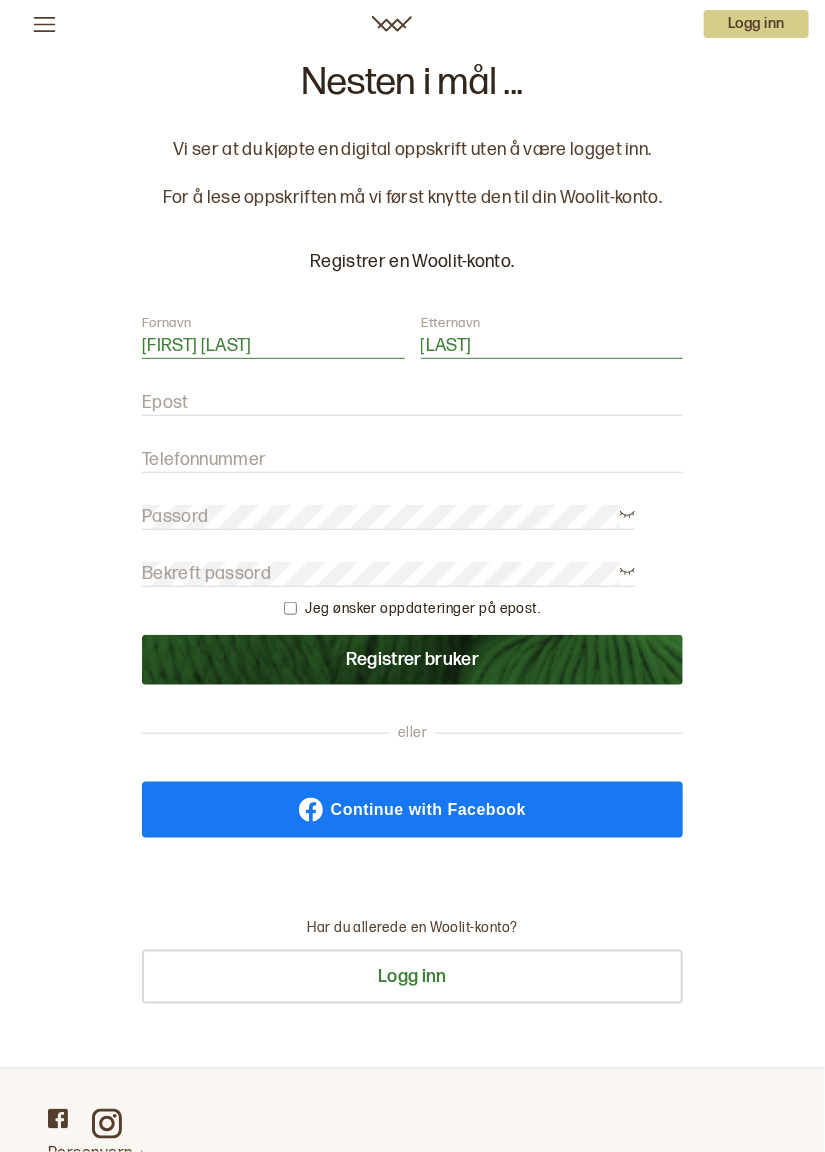 type on "Aspvik" 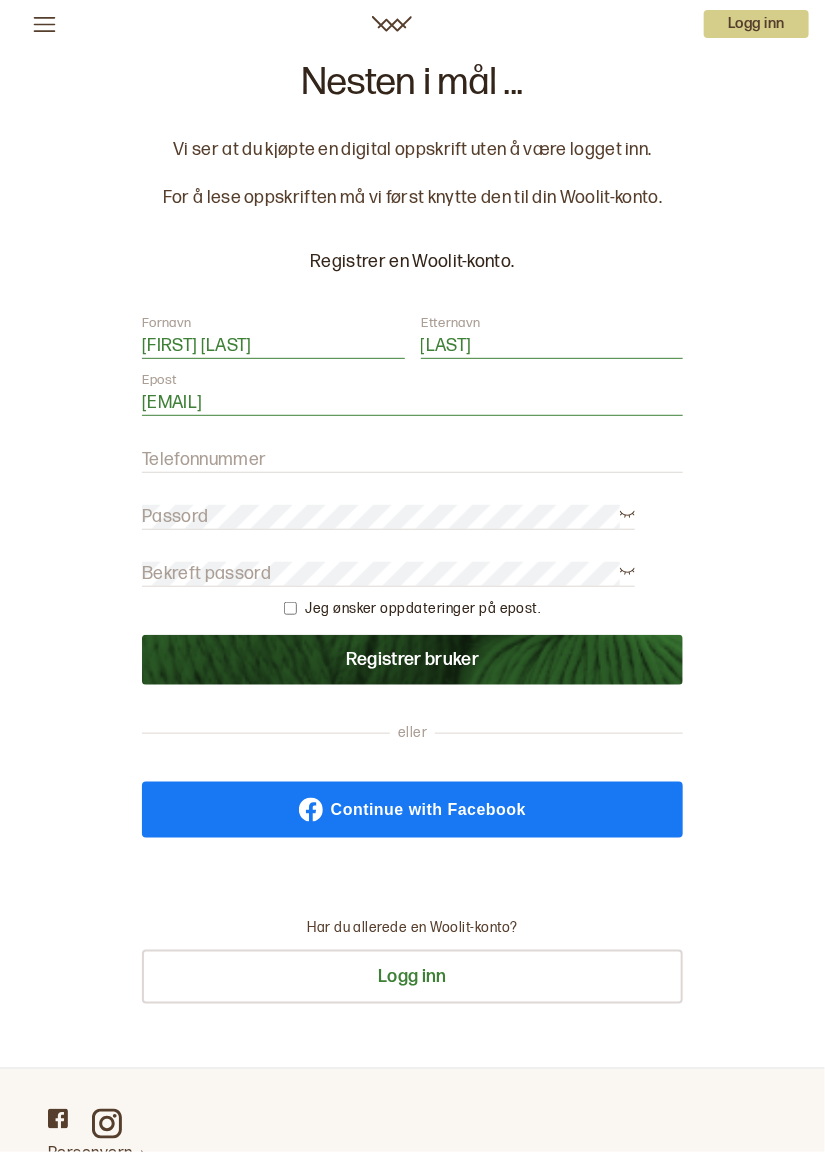 type on "evaaspvik@gmail.com" 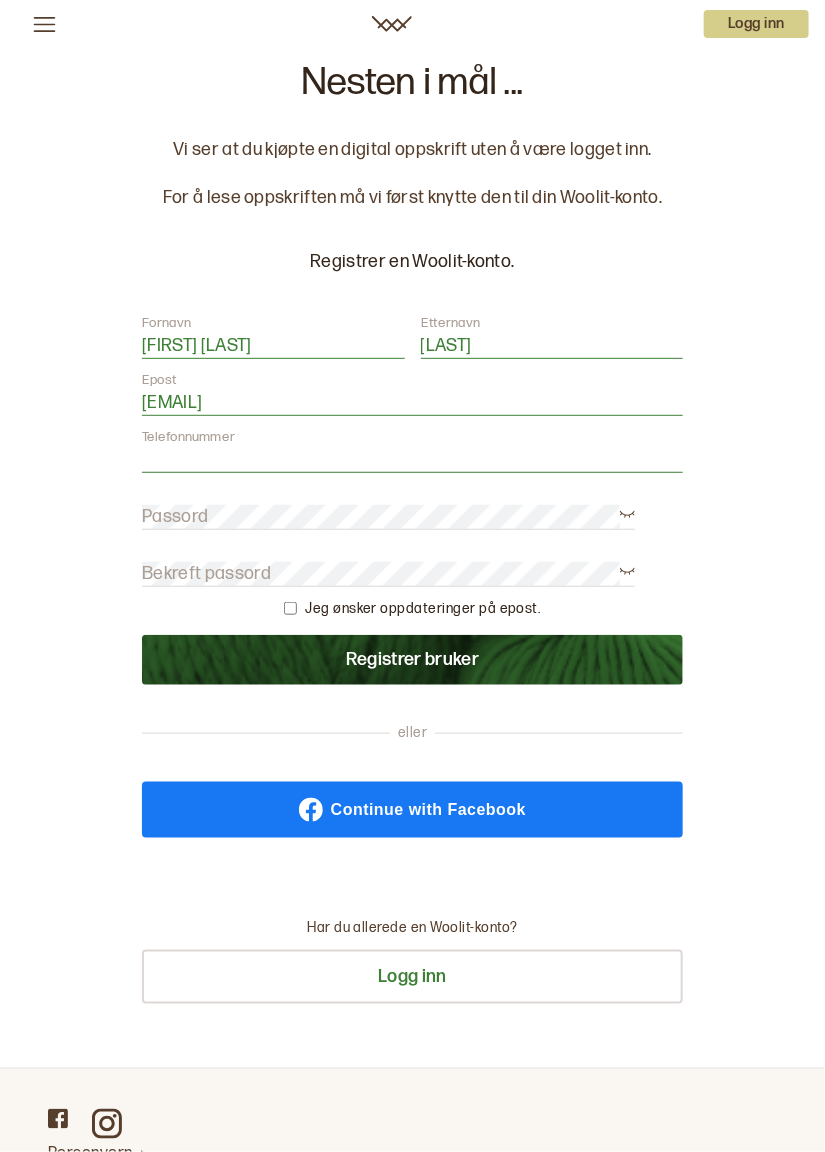 type on "99000858" 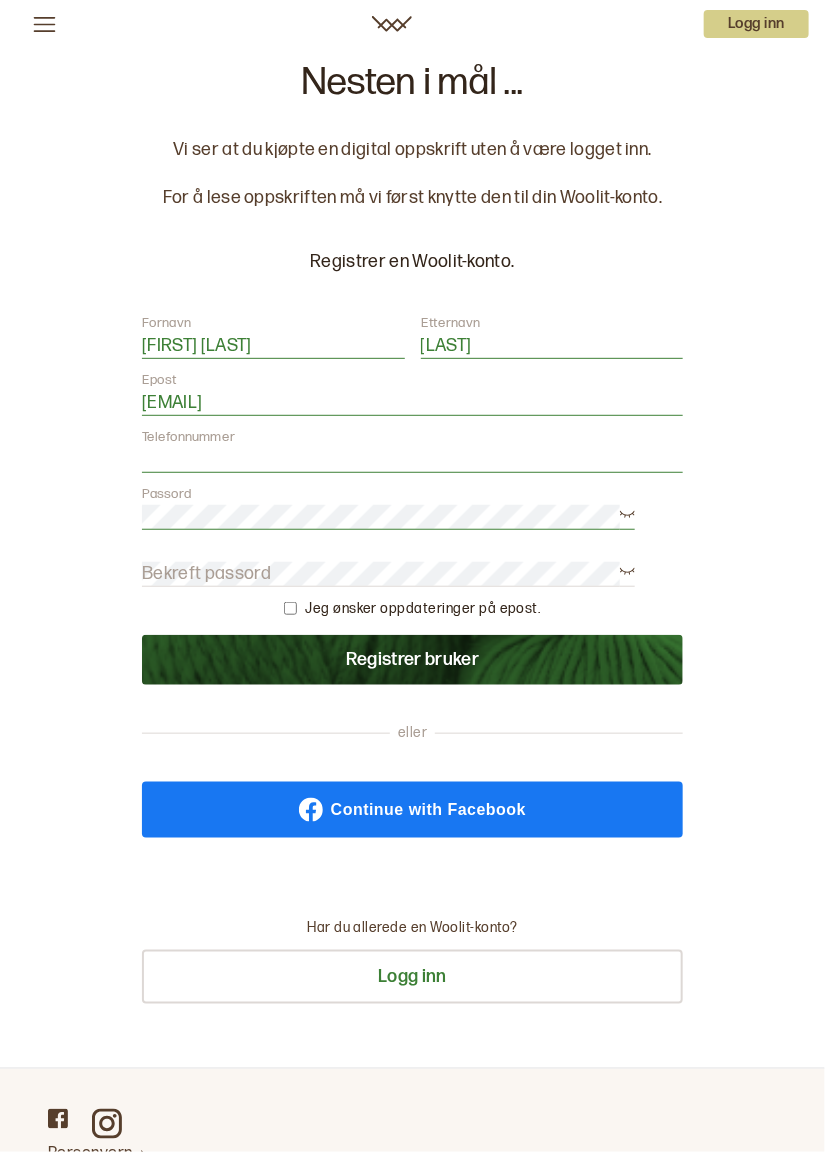 click on "Bekreft passord" at bounding box center [206, 574] 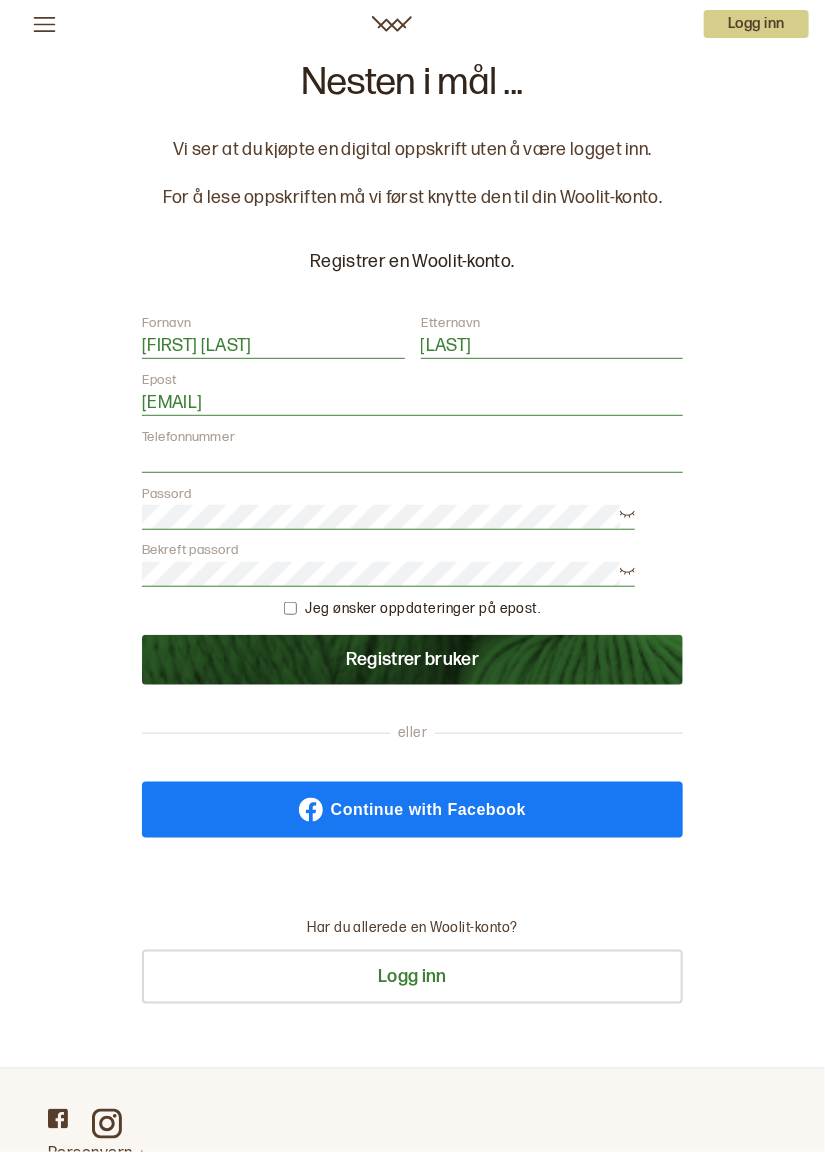 click on "Nesten i mål ... Vi ser at du kjøpte en digital oppskrift uten å være logget inn. For å lese oppskriften må vi først knytte den til din Woolit-konto. Registrer en Woolit-konto. Fornavn Eva Safrine Etternavn Aspvik Epost evaaspvik@gmail.com Telefonnummer 99000858 Passord Bekreft passord Jeg ønsker oppdateringer på epost. Registrer bruker eller Continue with Facebook Har du allerede en Woolit-konto? Logg inn" at bounding box center (412, 534) 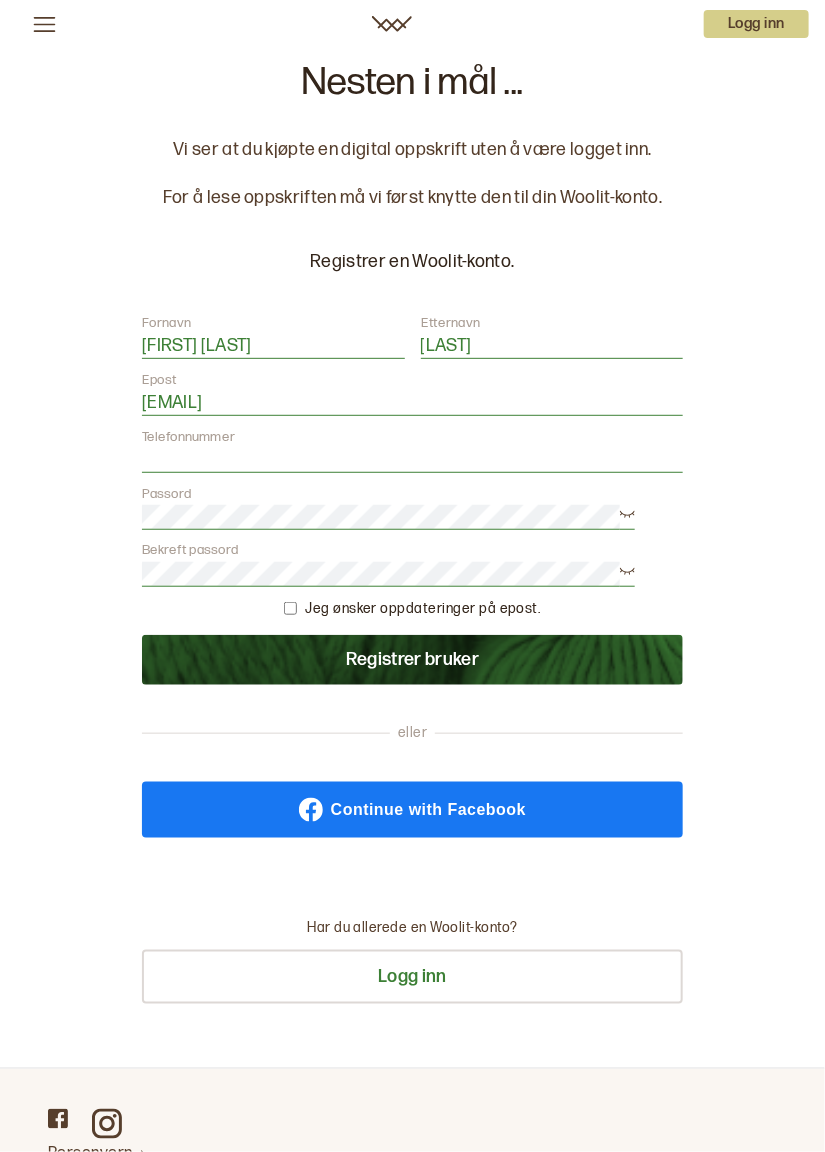 click on "Registrer bruker" at bounding box center [412, 660] 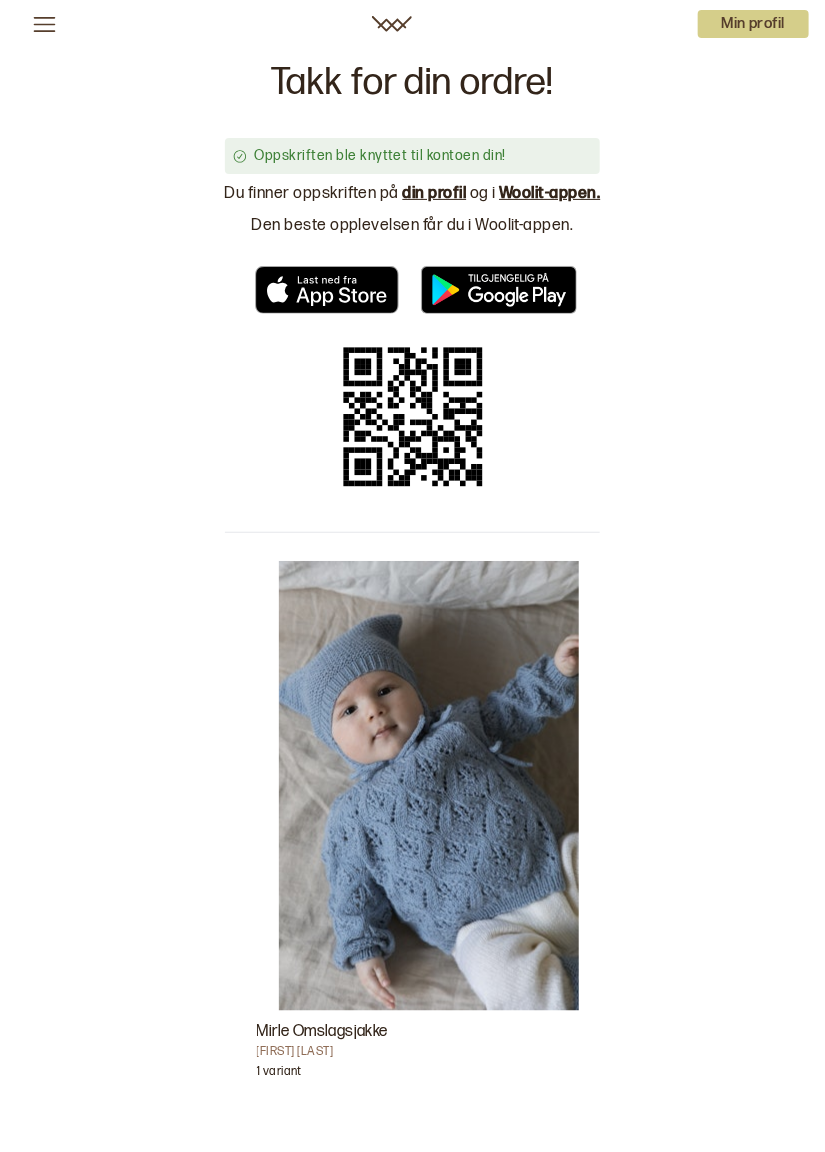 click at bounding box center (499, 290) 